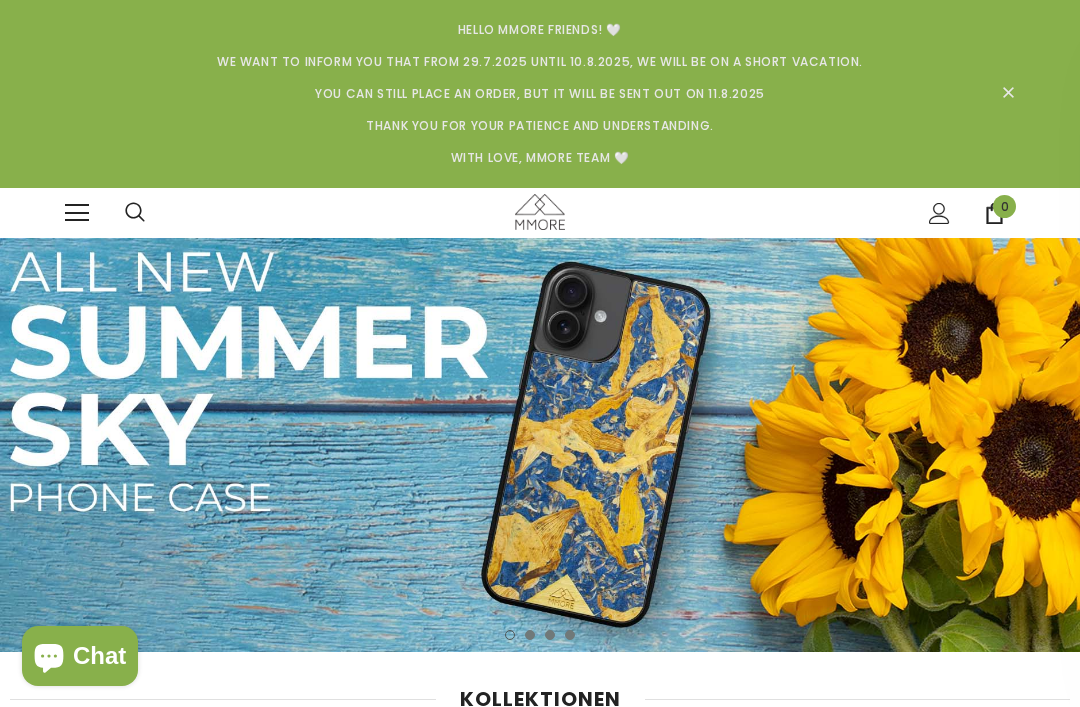 scroll, scrollTop: 0, scrollLeft: 0, axis: both 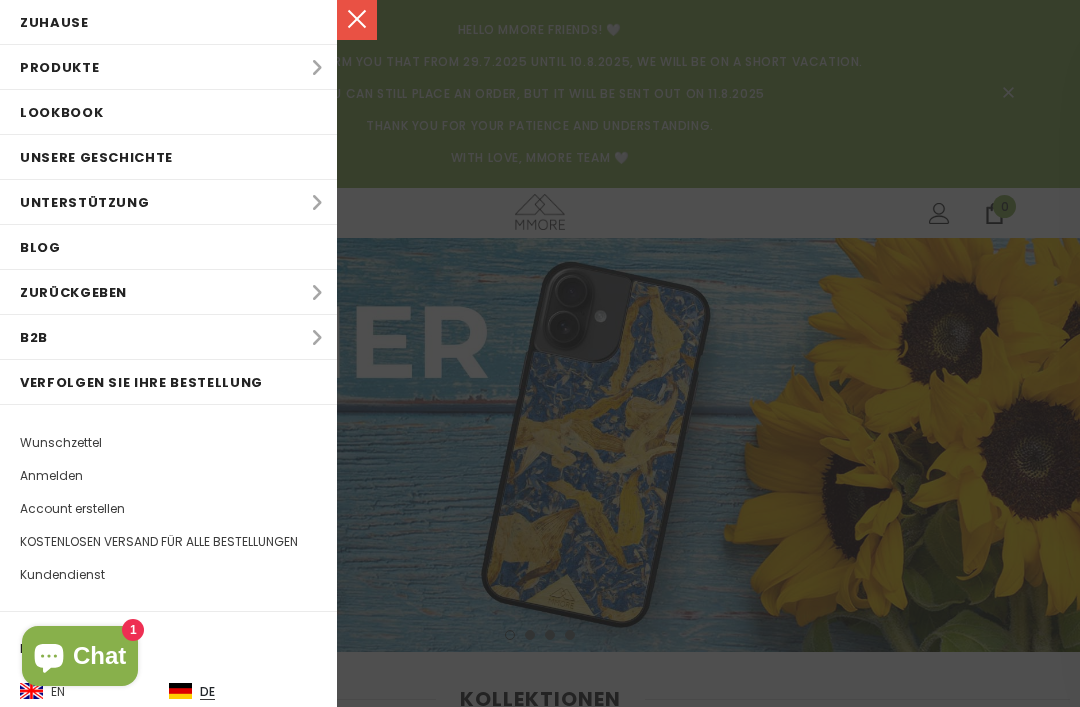 click on "Produkte
Produkte
Alle Produkte
Alle Kollektion
BUNDLES
Organisch Kollektion
Holz Kollektion
Biologisch abbaubar Kollektion" at bounding box center (168, 67) 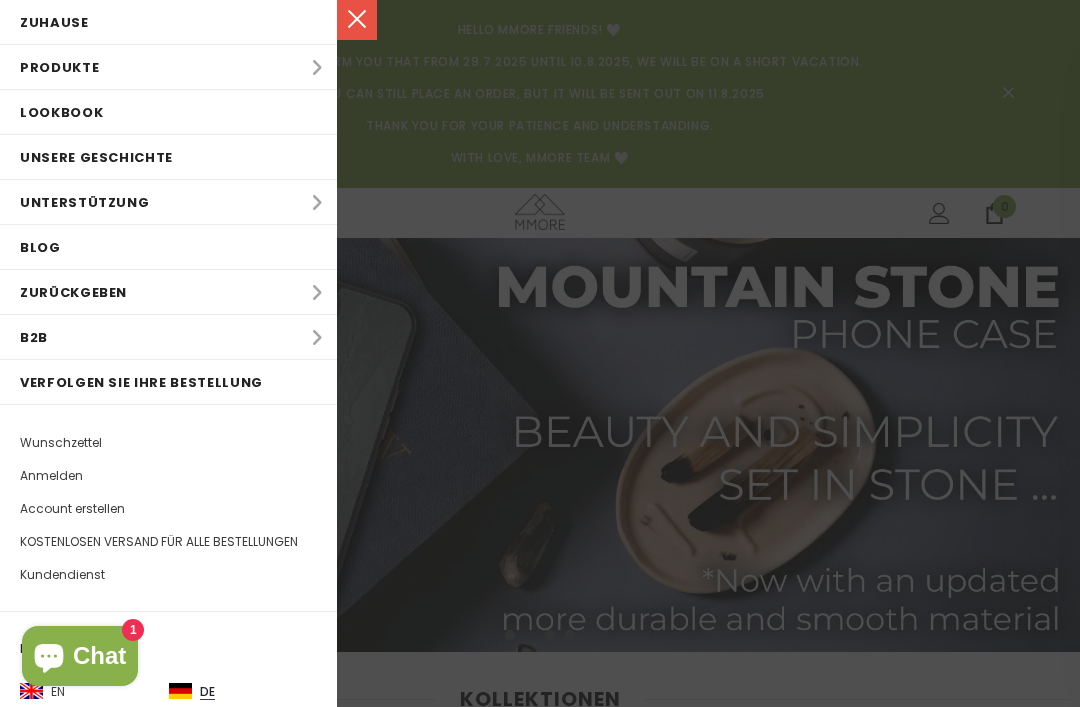 click on "Produkte
Produkte
Alle Produkte
Alle Kollektion
BUNDLES
Organisch Kollektion
Holz Kollektion
Biologisch abbaubar Kollektion" at bounding box center [168, 67] 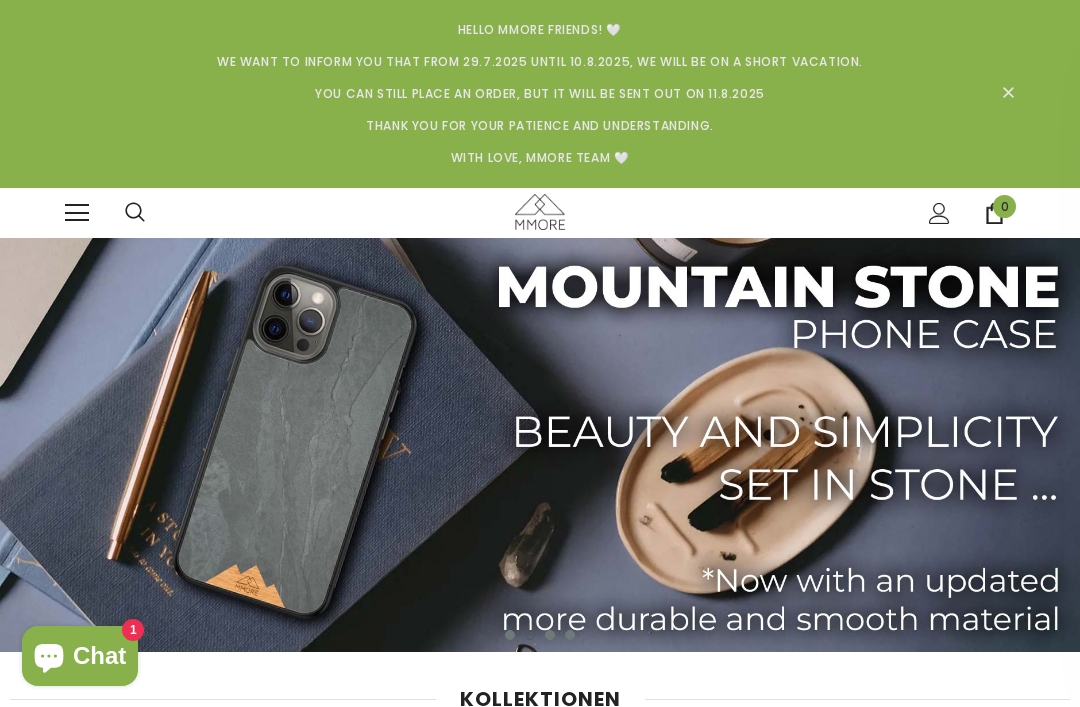 click at bounding box center [77, 213] 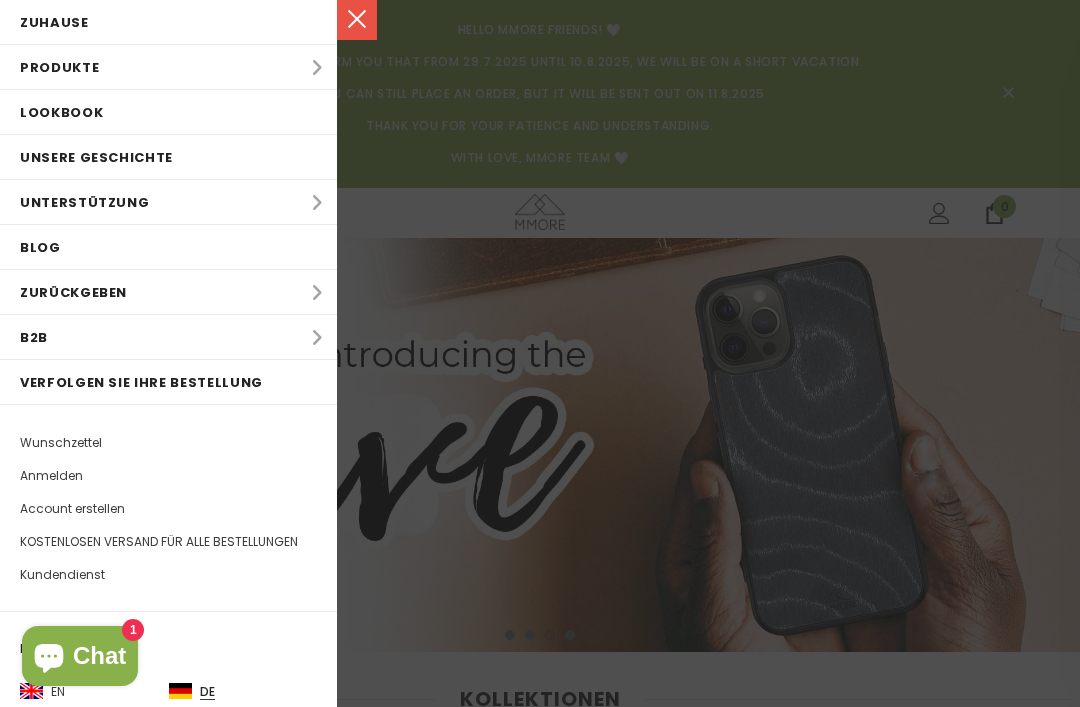 click on "Produkte
Produkte
Alle Produkte
Alle Kollektion
BUNDLES
Organisch Kollektion
Holz Kollektion
Biologisch abbaubar Kollektion" at bounding box center (168, 67) 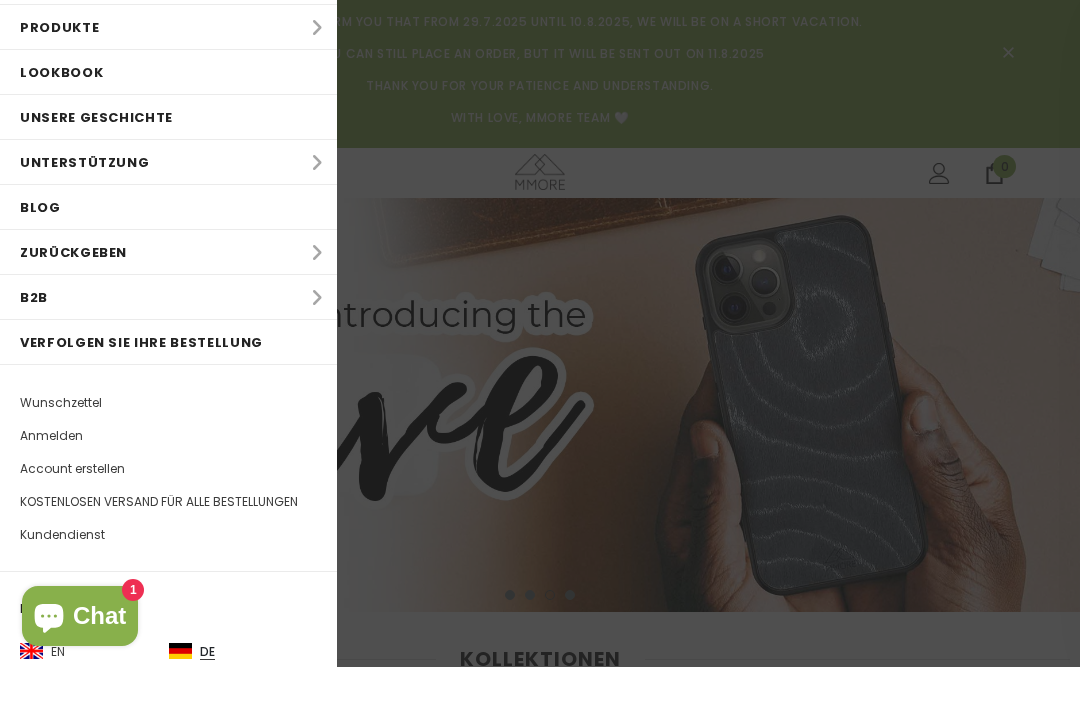 scroll, scrollTop: 40, scrollLeft: 0, axis: vertical 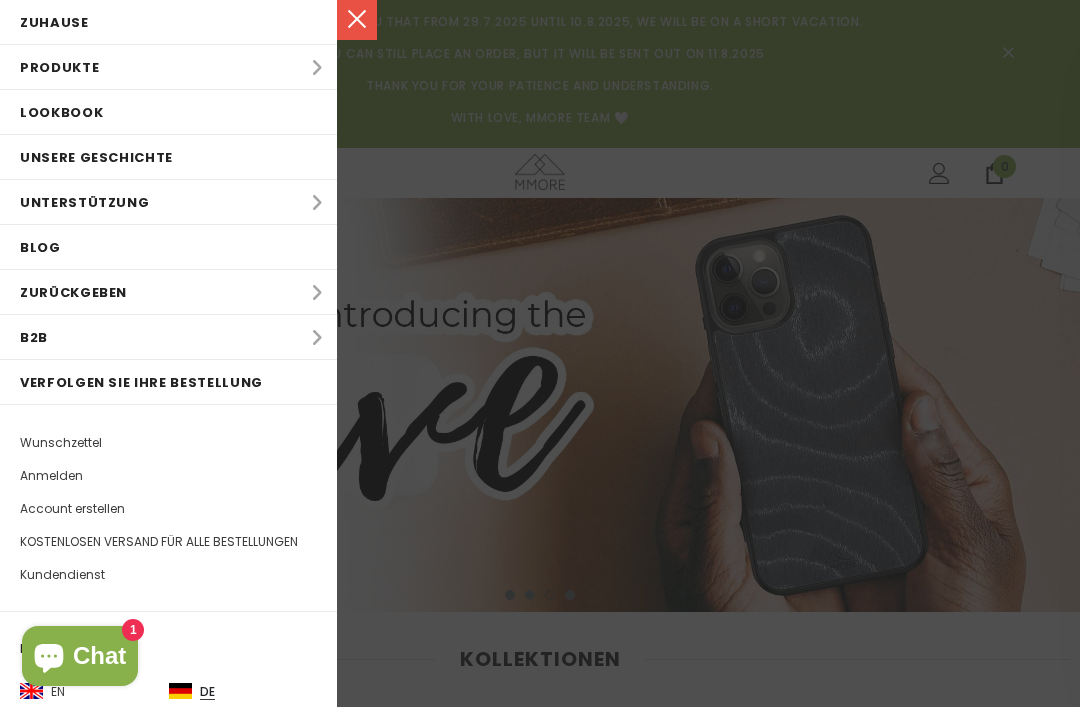click at bounding box center [357, 20] 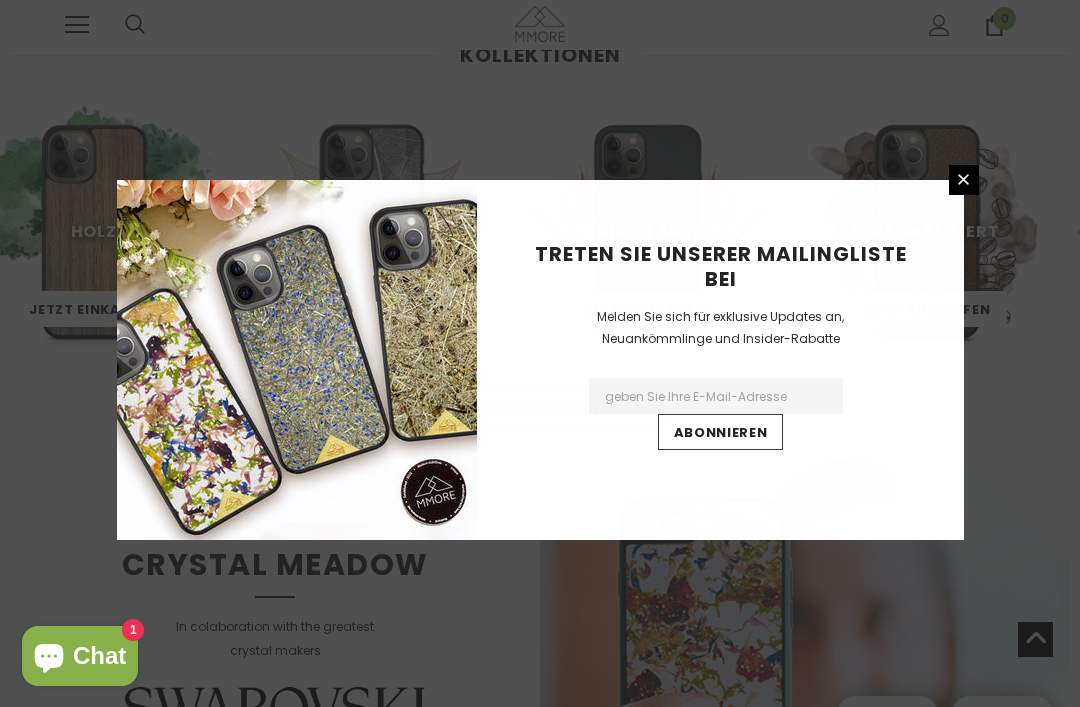 scroll, scrollTop: 645, scrollLeft: 0, axis: vertical 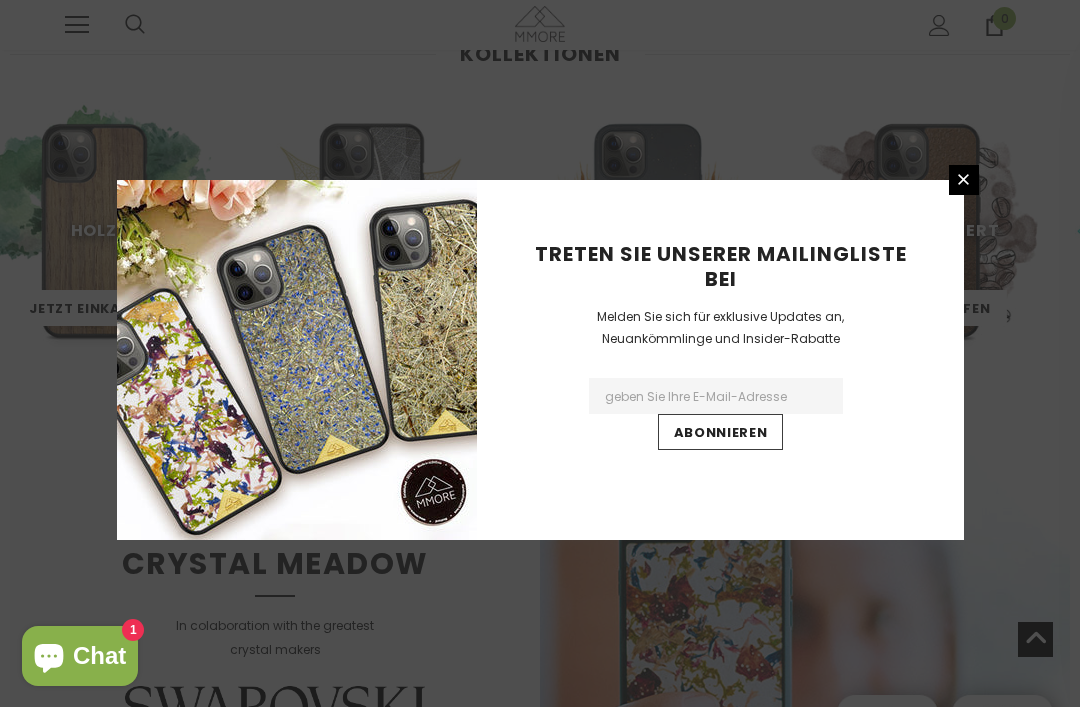 click at bounding box center [964, 180] 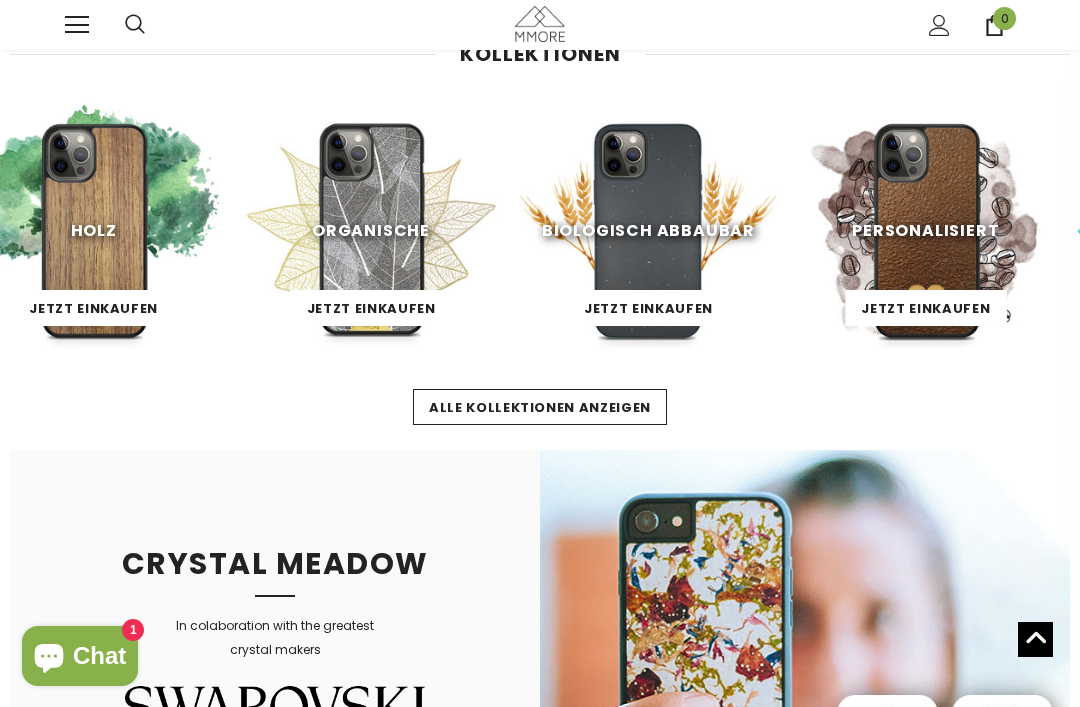 click at bounding box center (648, 230) 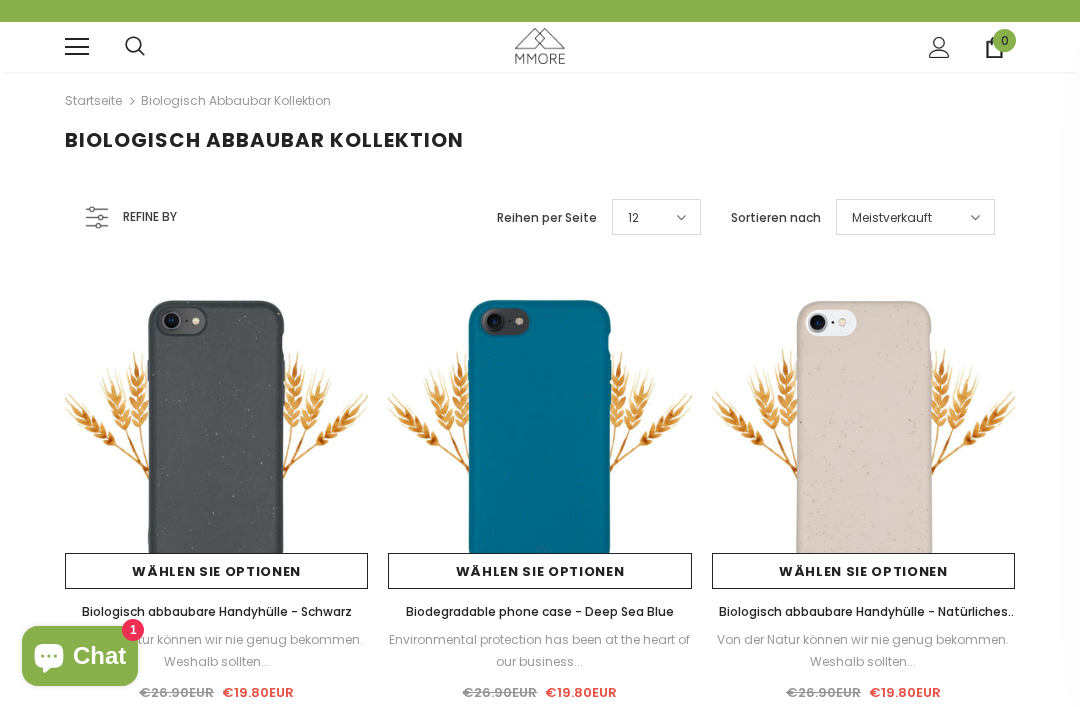 scroll, scrollTop: 725, scrollLeft: 0, axis: vertical 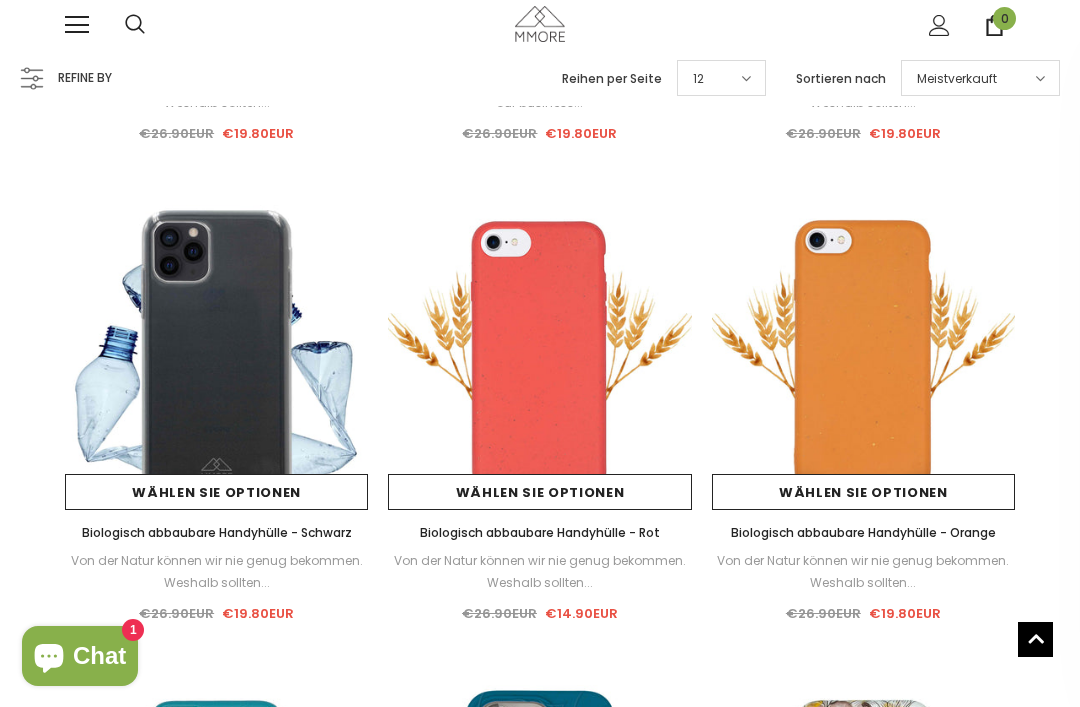 click 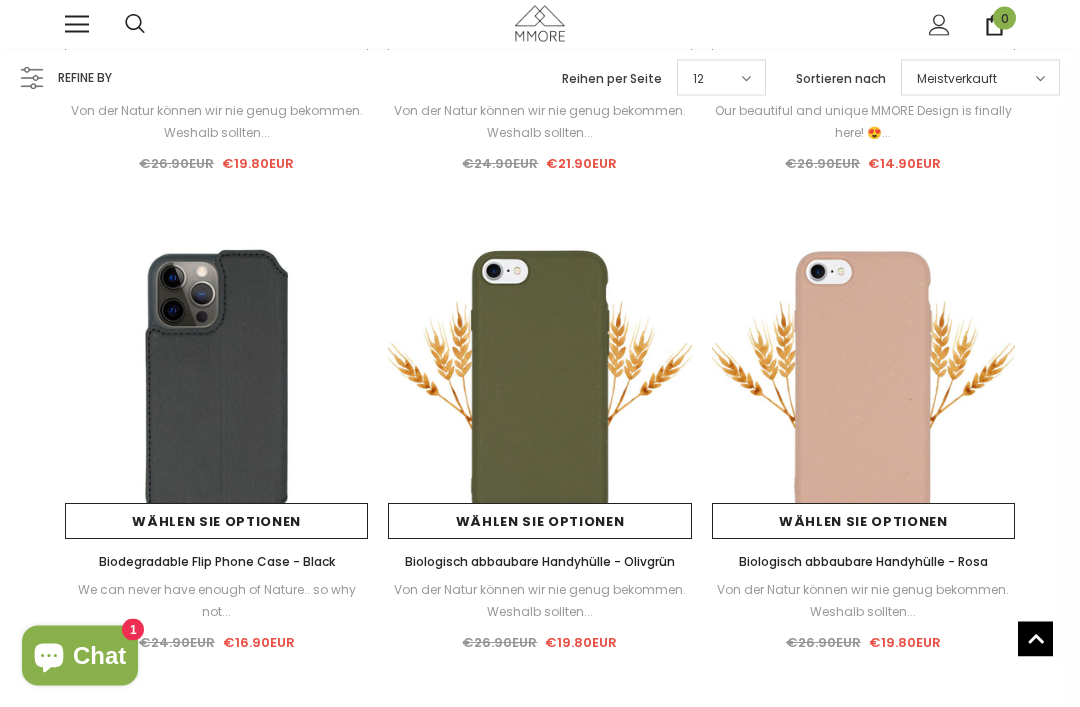 scroll, scrollTop: 1695, scrollLeft: 0, axis: vertical 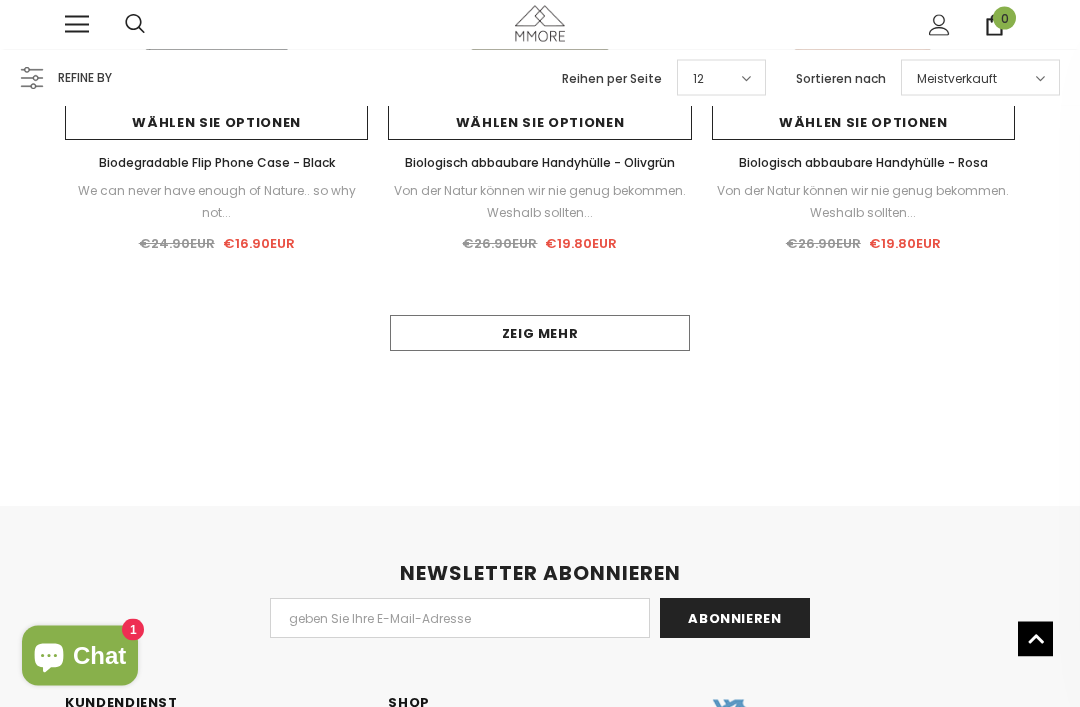 click on "Zeig mehr" at bounding box center (540, 334) 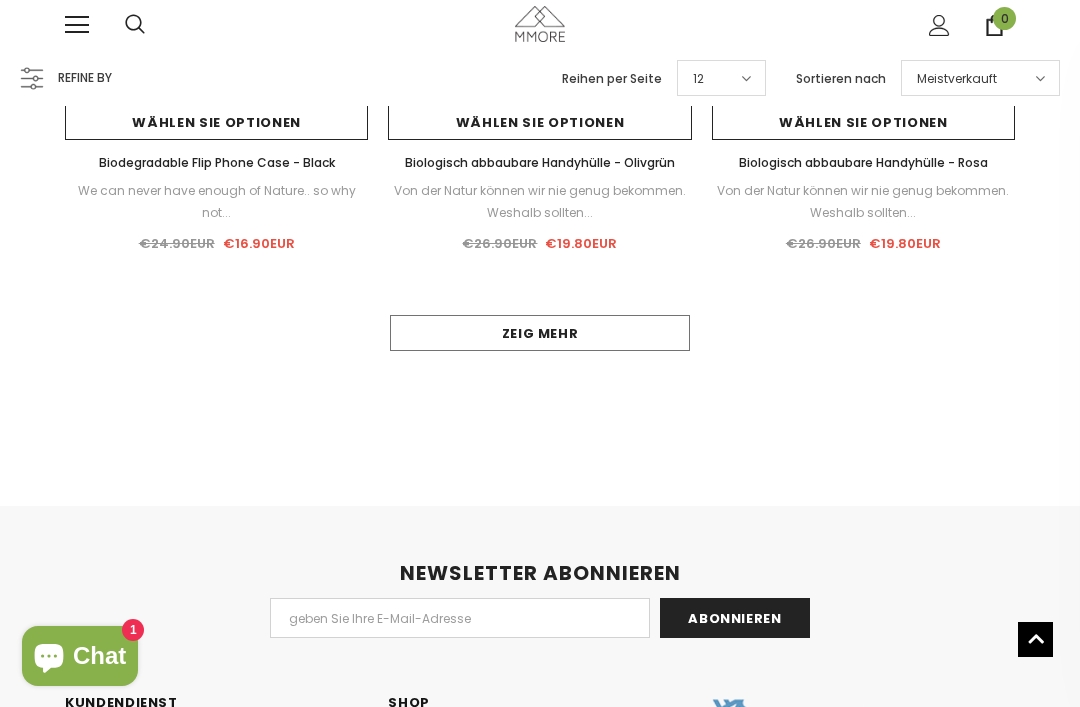 click on "Zeig mehr" at bounding box center (540, 333) 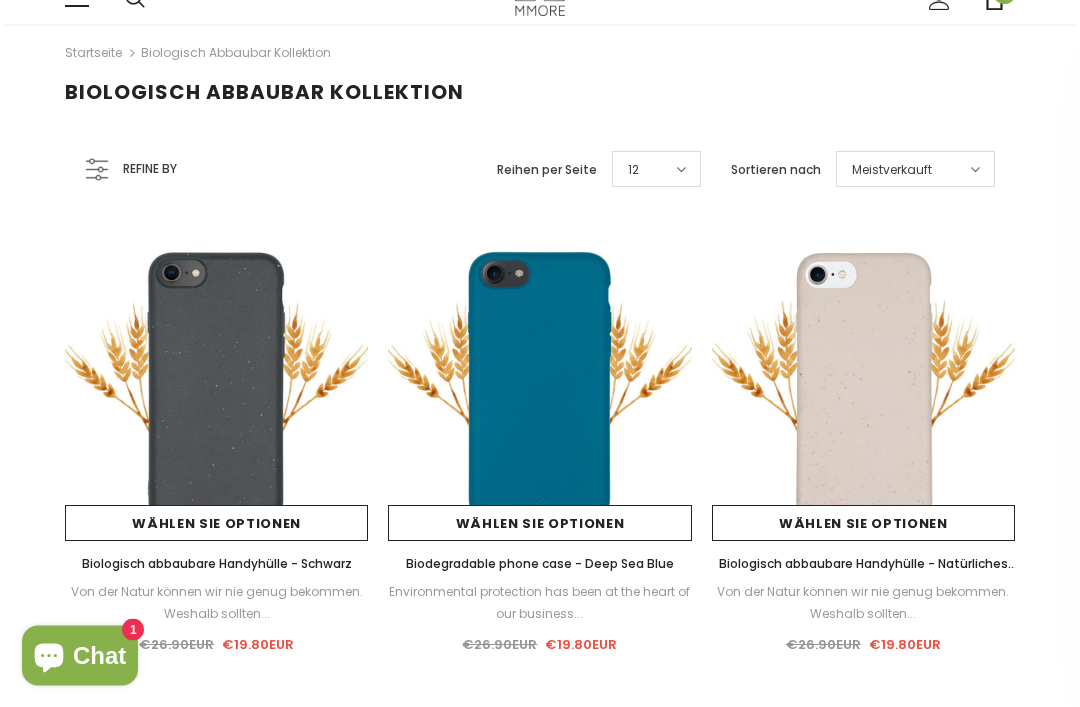scroll, scrollTop: 224, scrollLeft: 0, axis: vertical 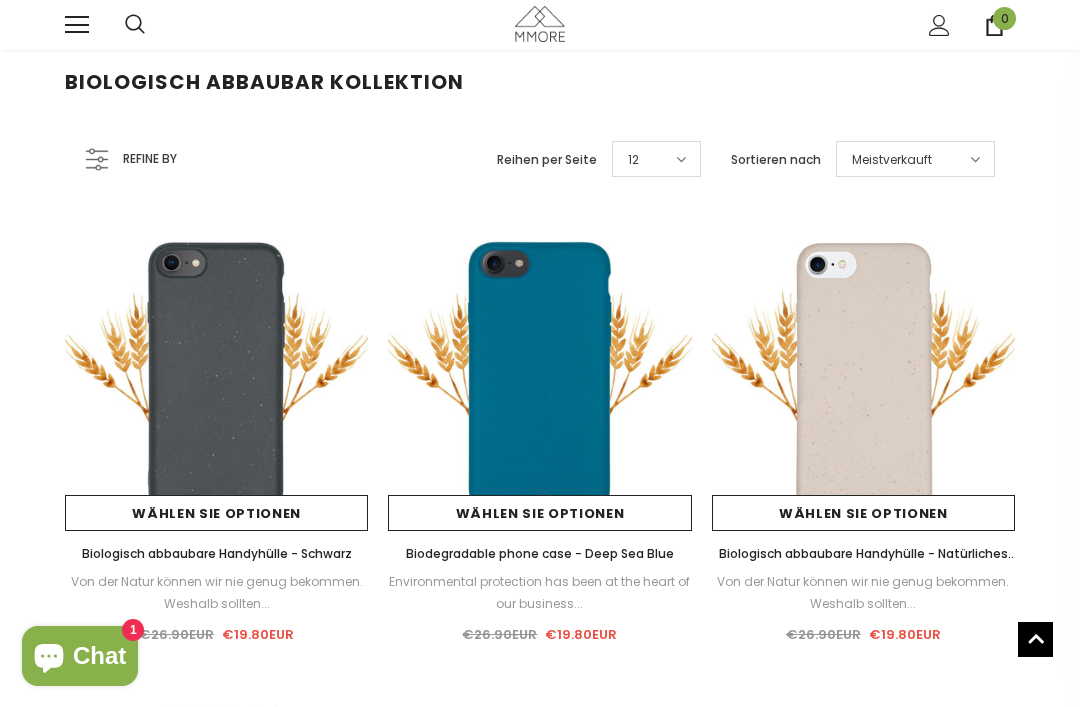 click at bounding box center (216, 378) 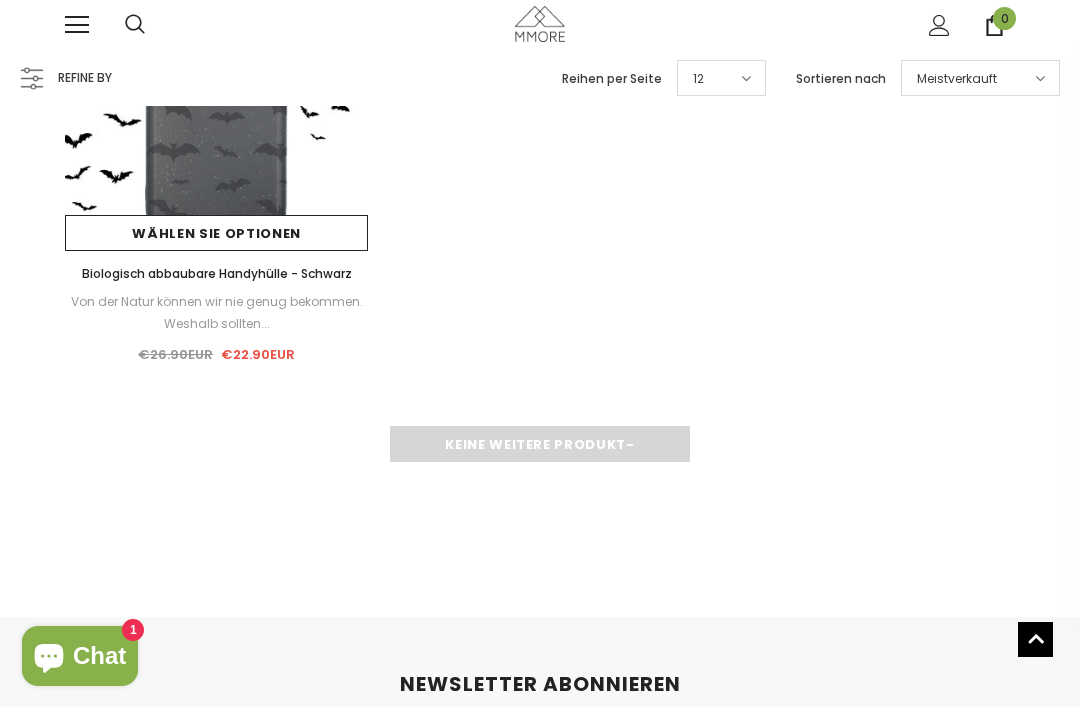 scroll, scrollTop: 2900, scrollLeft: 0, axis: vertical 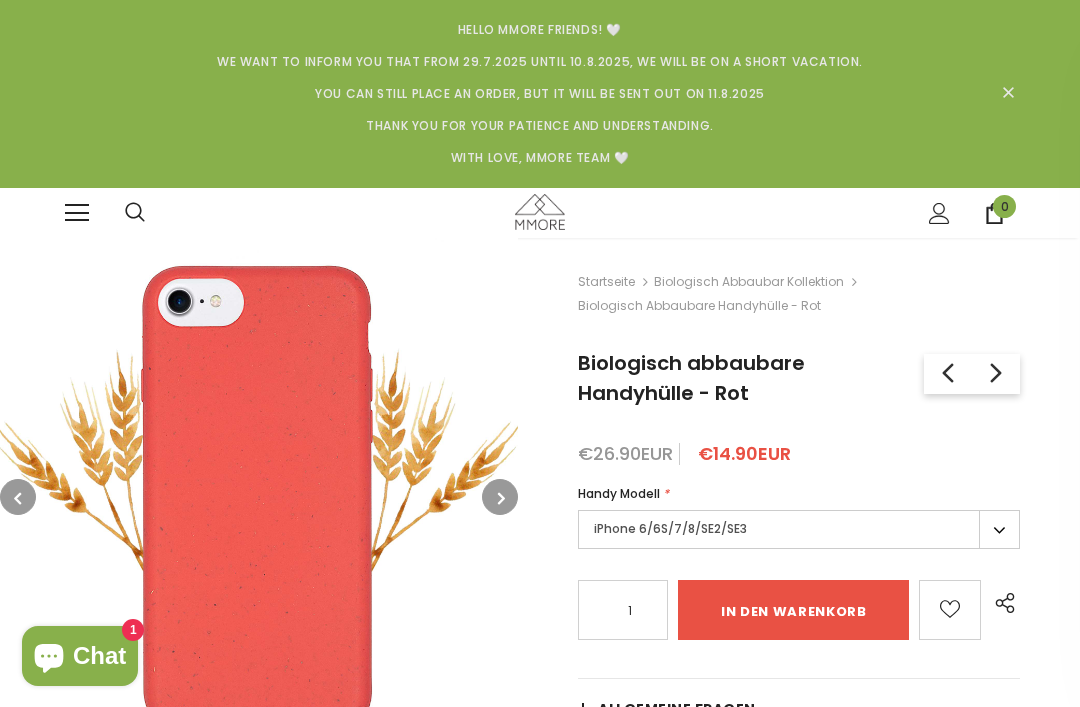 click on "iPhone 6/6S/7/8/SE2/SE3" at bounding box center (799, 529) 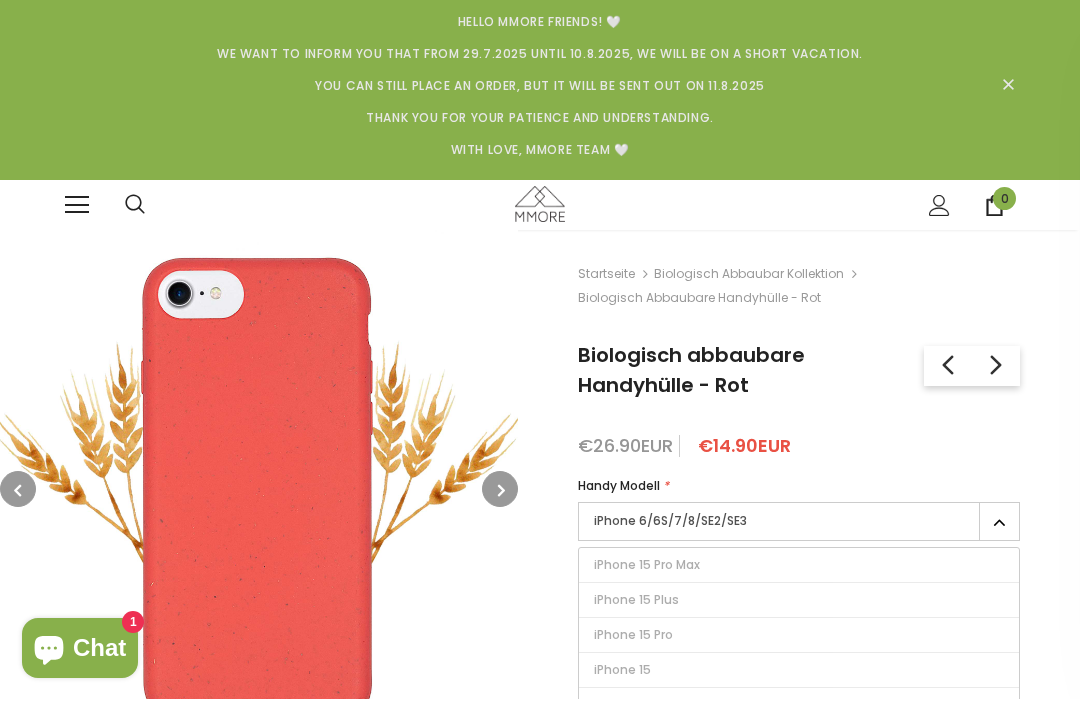 scroll, scrollTop: 9, scrollLeft: 0, axis: vertical 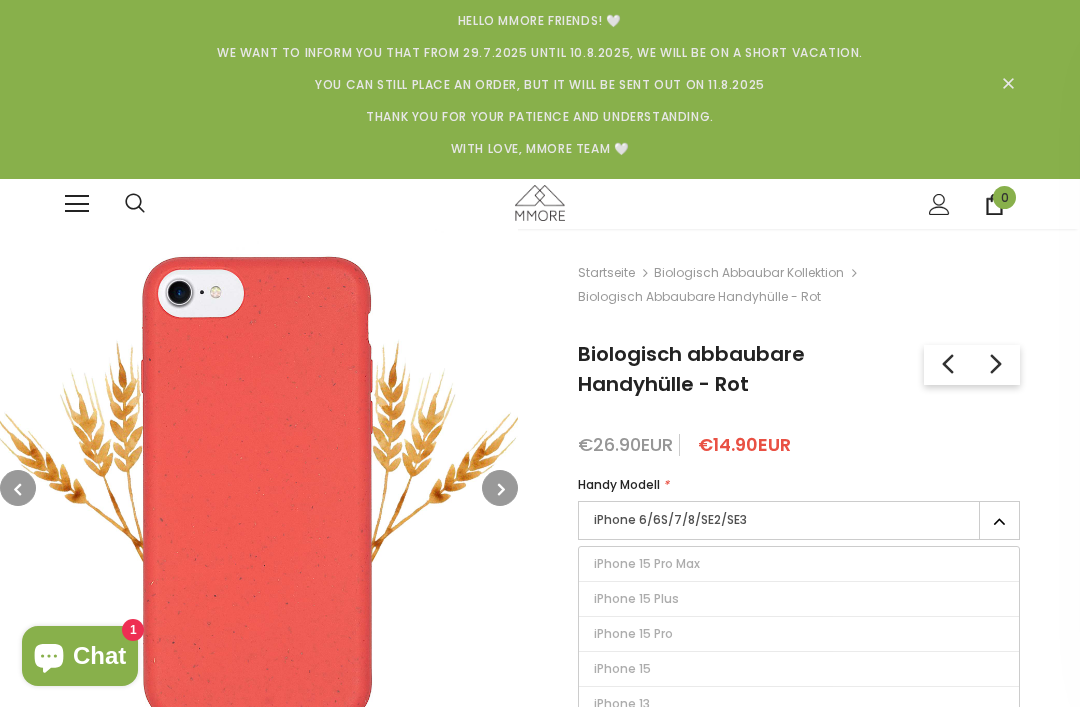 click on "Jemand hat kürzlich gekauft
[time] vor Minuten, von [location]" at bounding box center [540, 657] 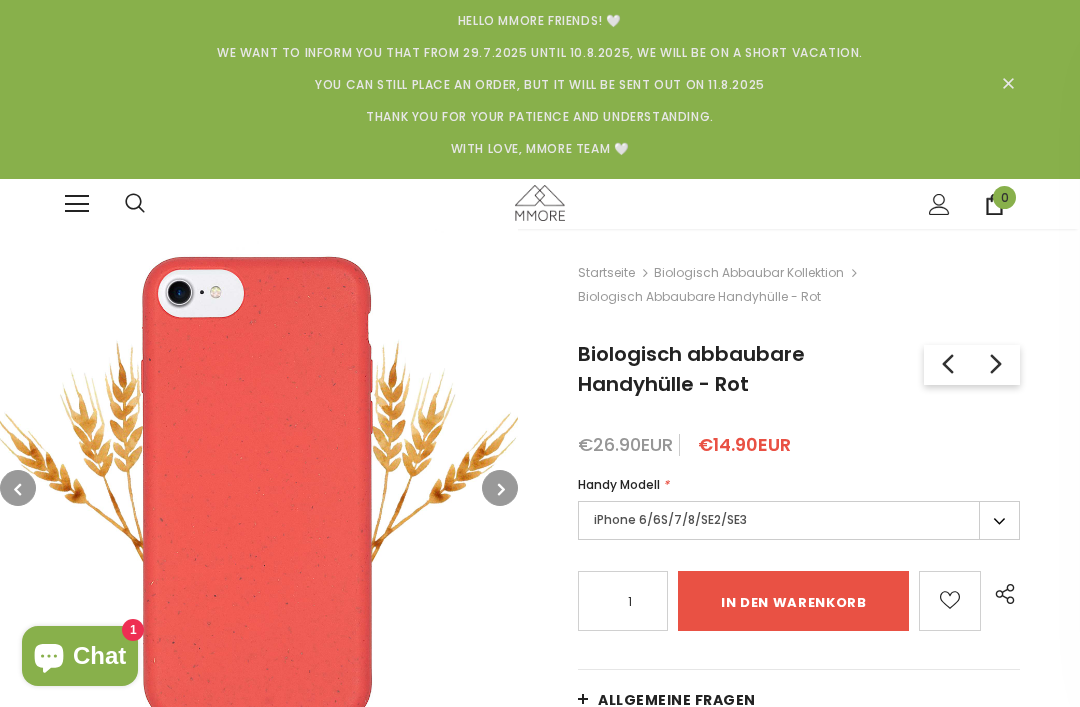 scroll, scrollTop: 0, scrollLeft: 0, axis: both 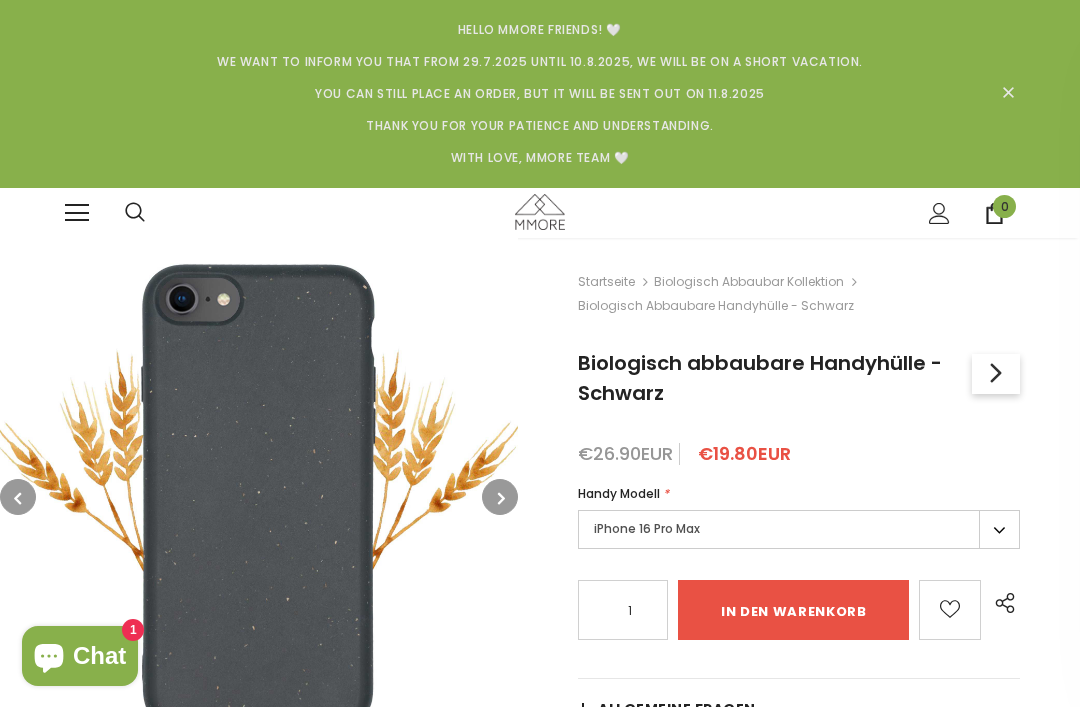 click on "iPhone 16 Pro Max" at bounding box center (799, 529) 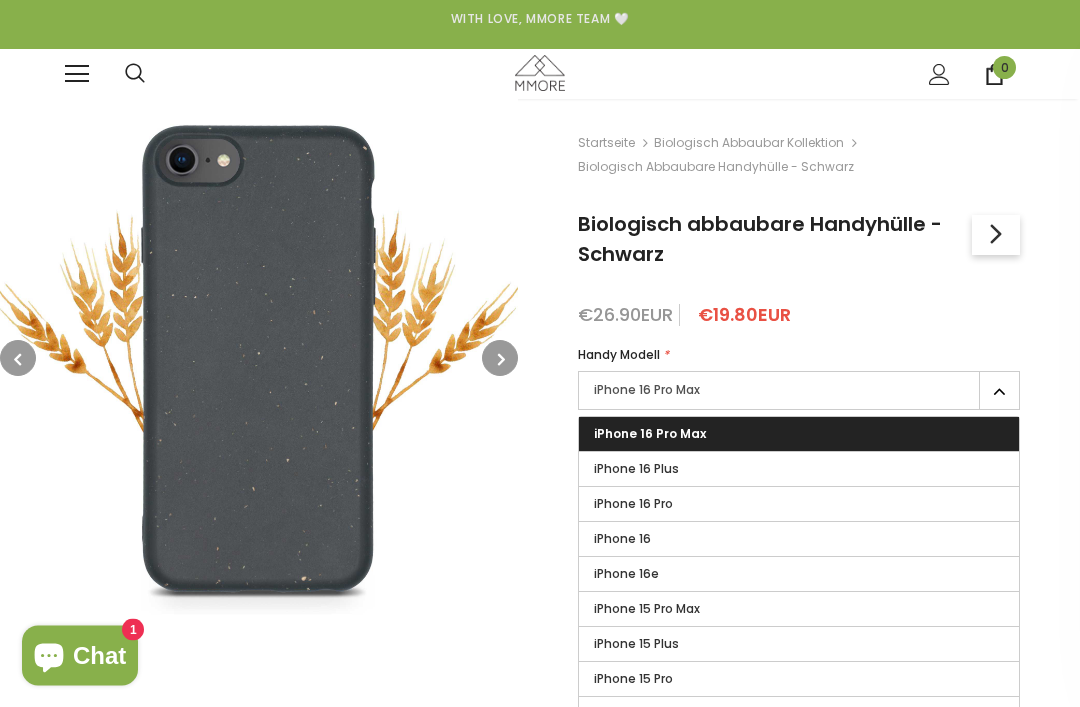 scroll, scrollTop: 139, scrollLeft: 0, axis: vertical 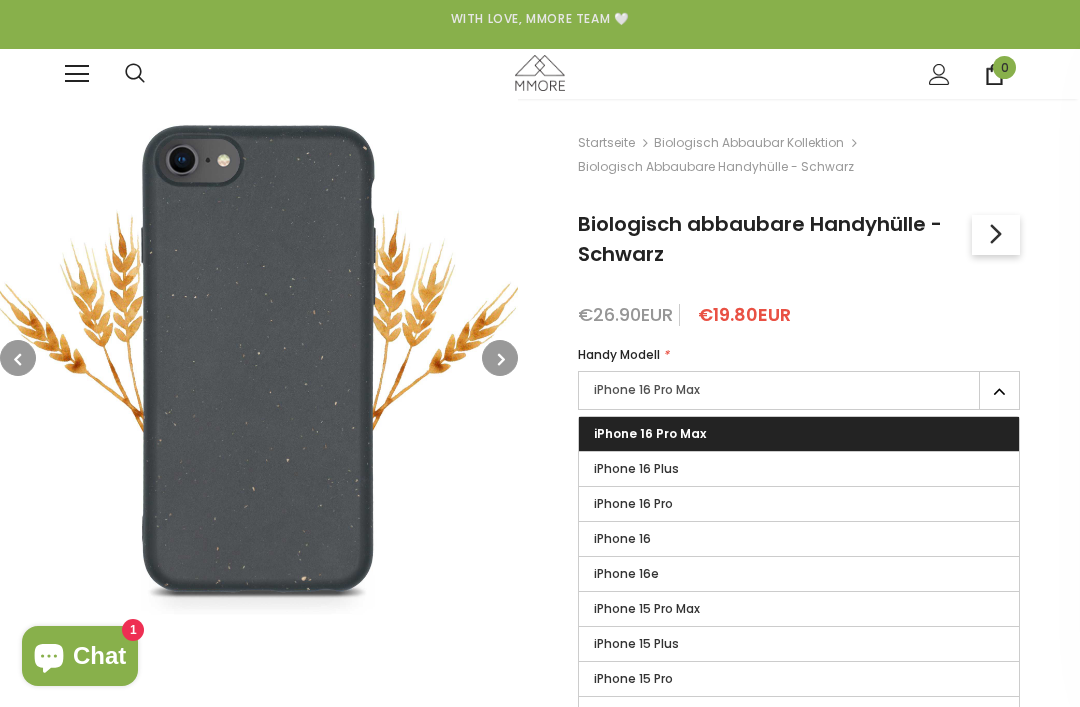 click on "Jemand hat kürzlich gekauft
[time] vor Minuten, von [location]" at bounding box center [540, 657] 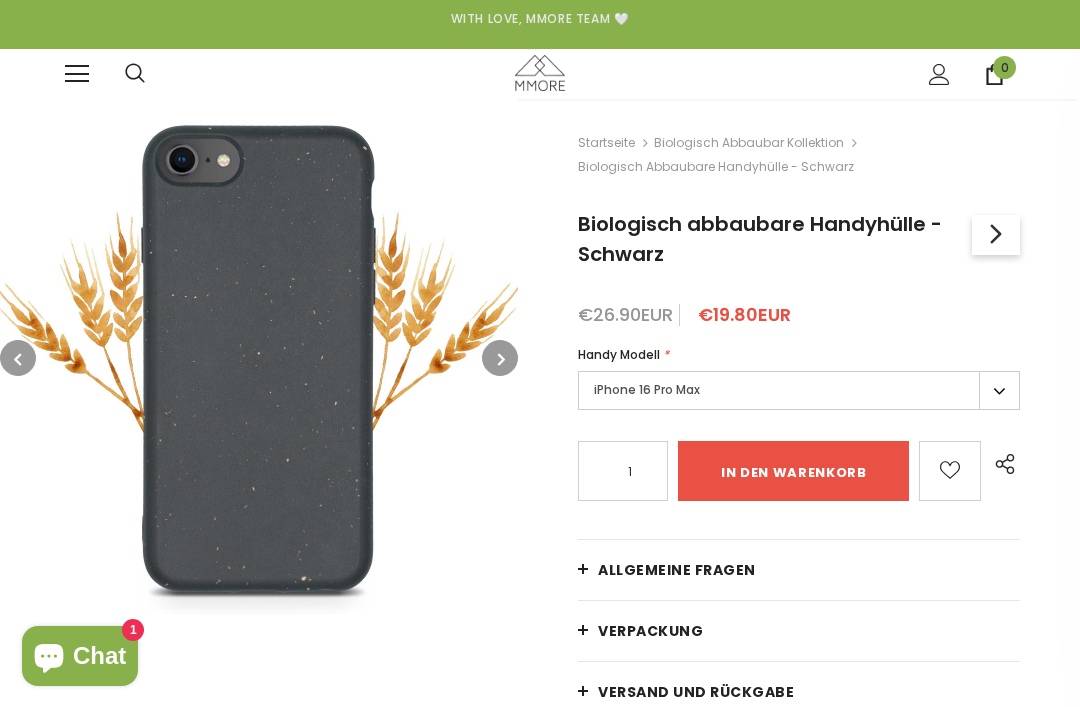 click on "iPhone 16 Pro Max" at bounding box center (799, 390) 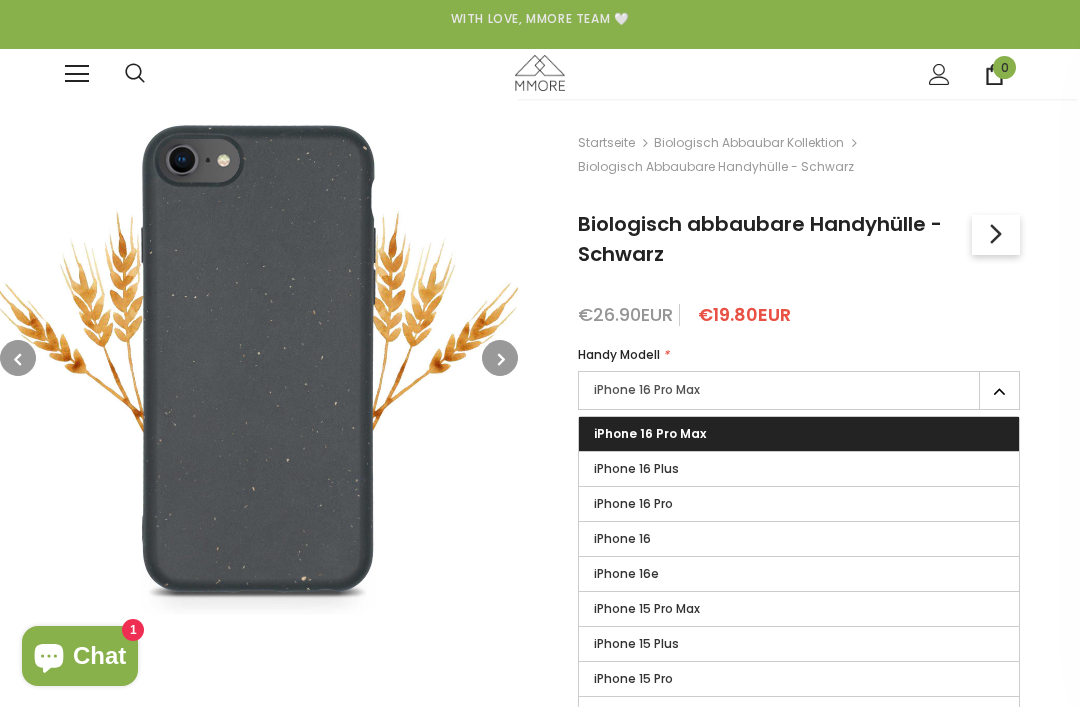 click on "Jemand hat kürzlich gekauft
[time] vor Minuten, von [location]" at bounding box center (540, 657) 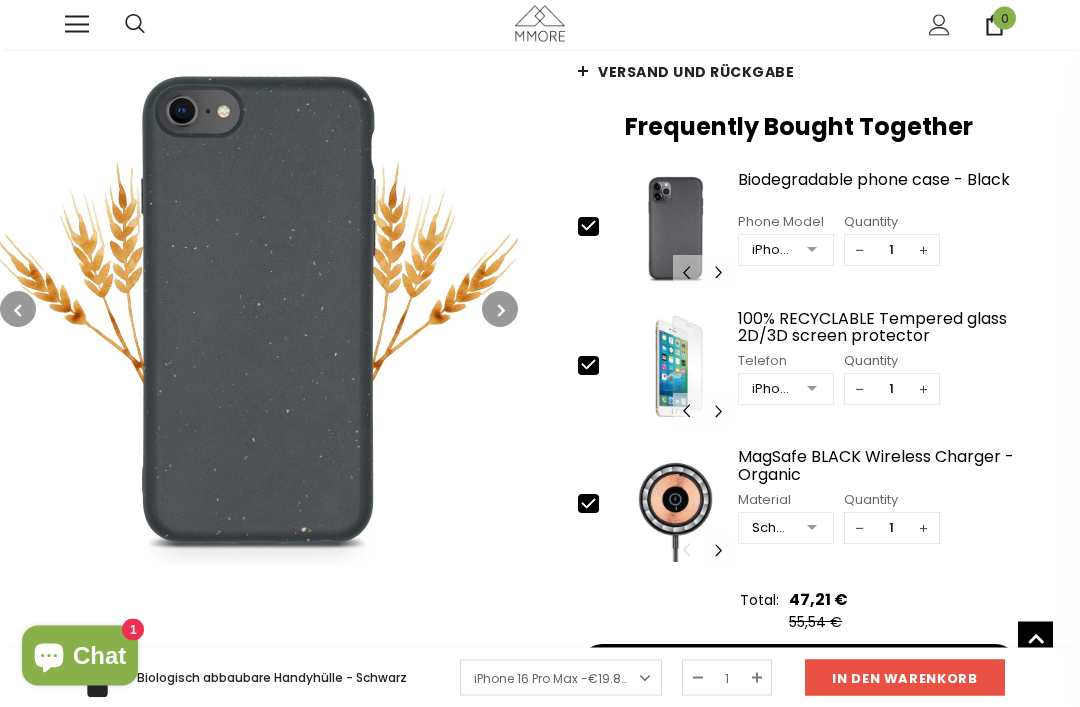 scroll, scrollTop: 760, scrollLeft: 0, axis: vertical 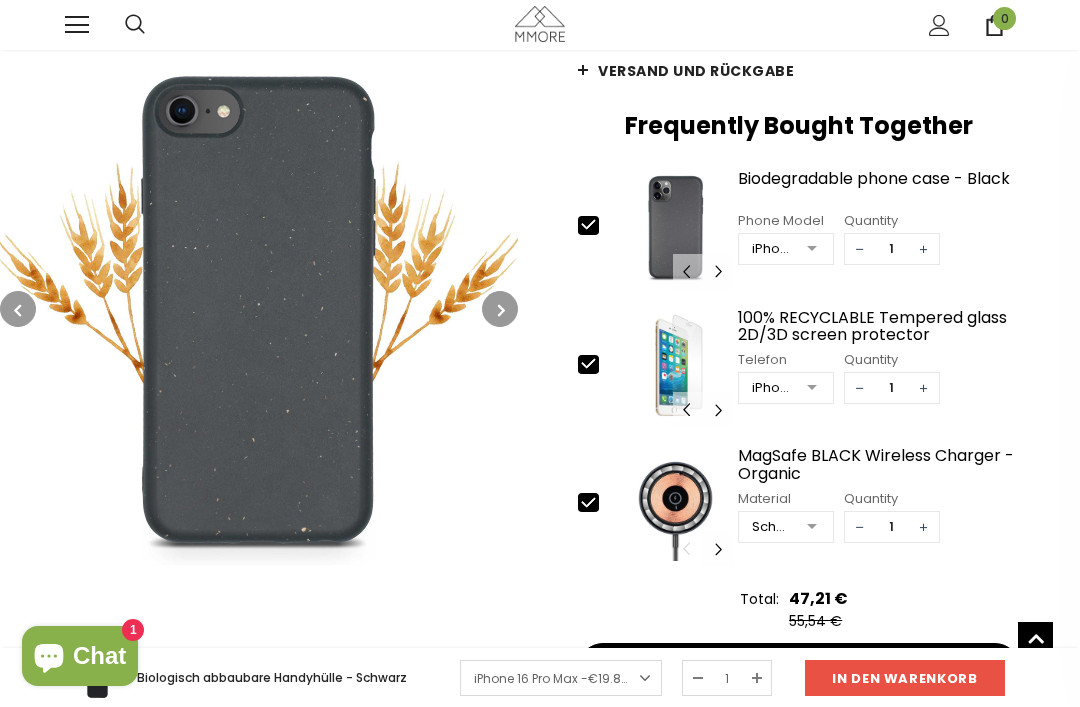 click on "Startseite
Biologisch abbaubar Kollektion
Biologisch abbaubare Handyhülle - Schwarz
Biologisch abbaubare Handyhülle - Schwarz
Biodegradable phone case - Deep Sea Blue
€26.90EUR
€19.80EUR
€26.90EUR €19.80EUR * * 1" at bounding box center (799, 120) 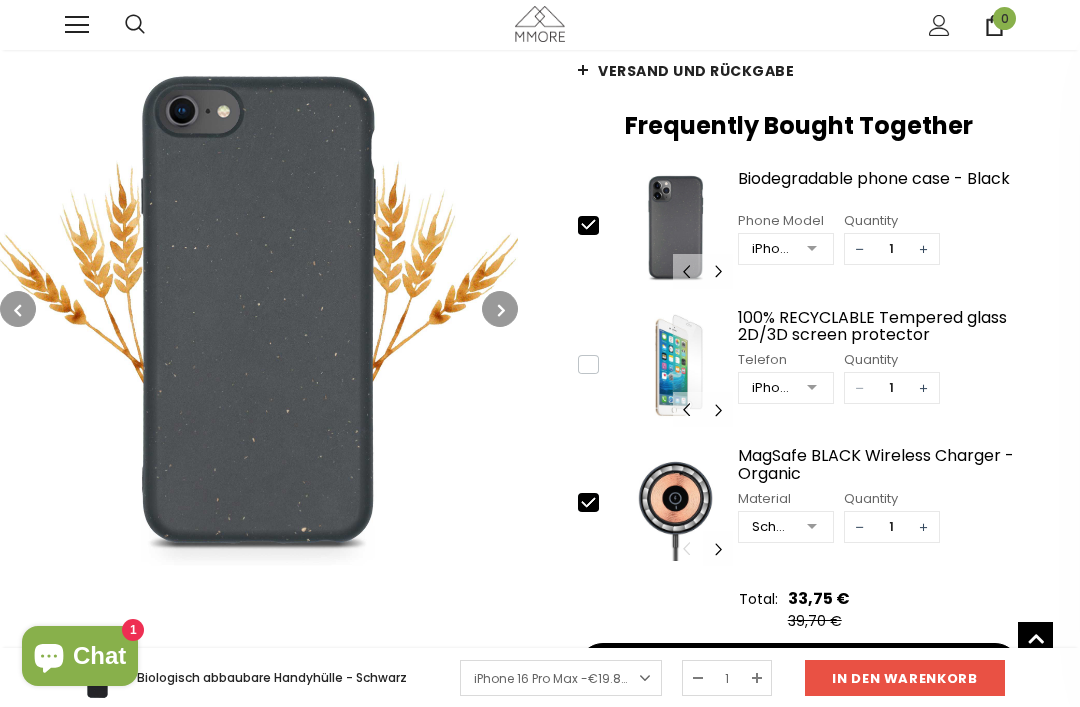 type on "0" 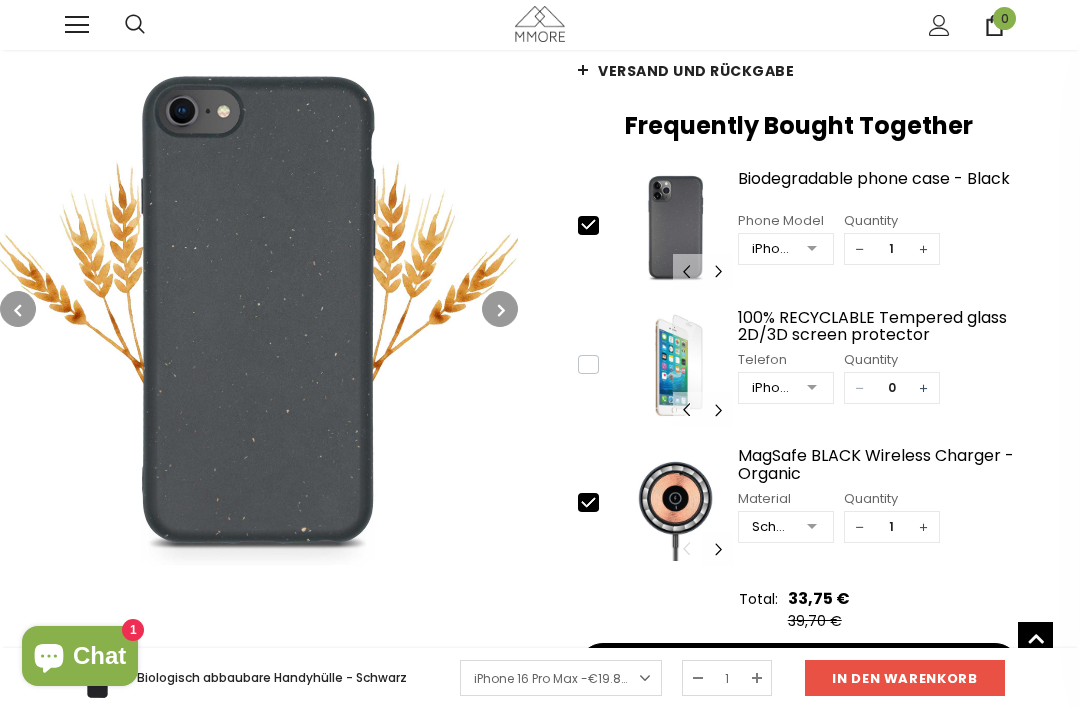 click 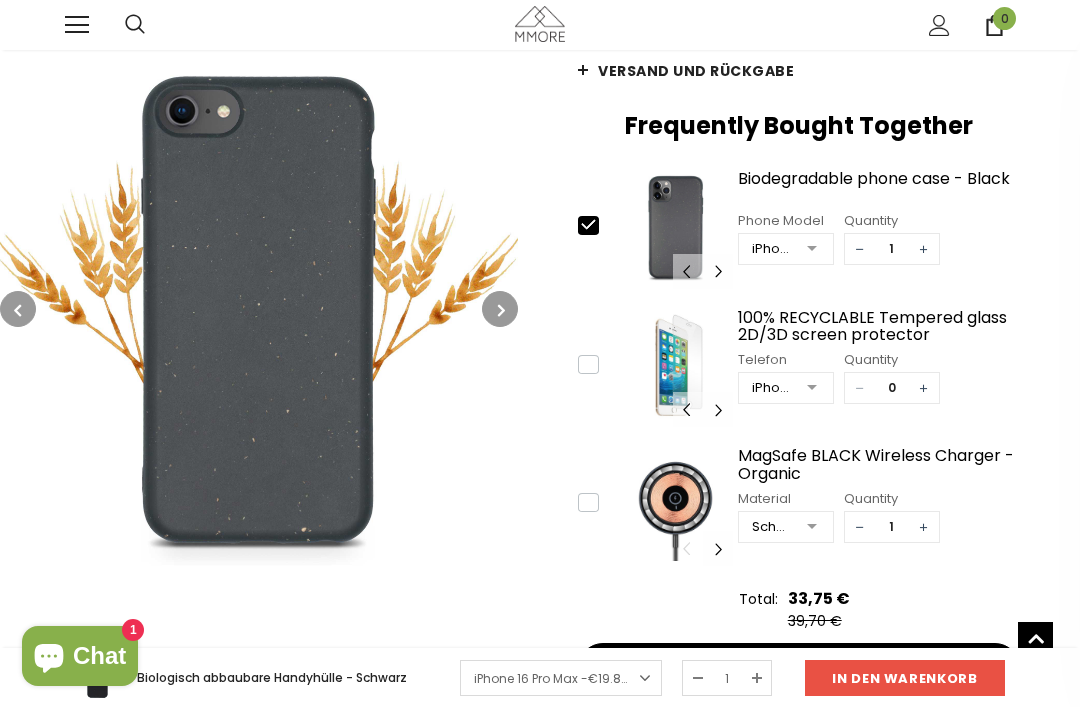 type on "0" 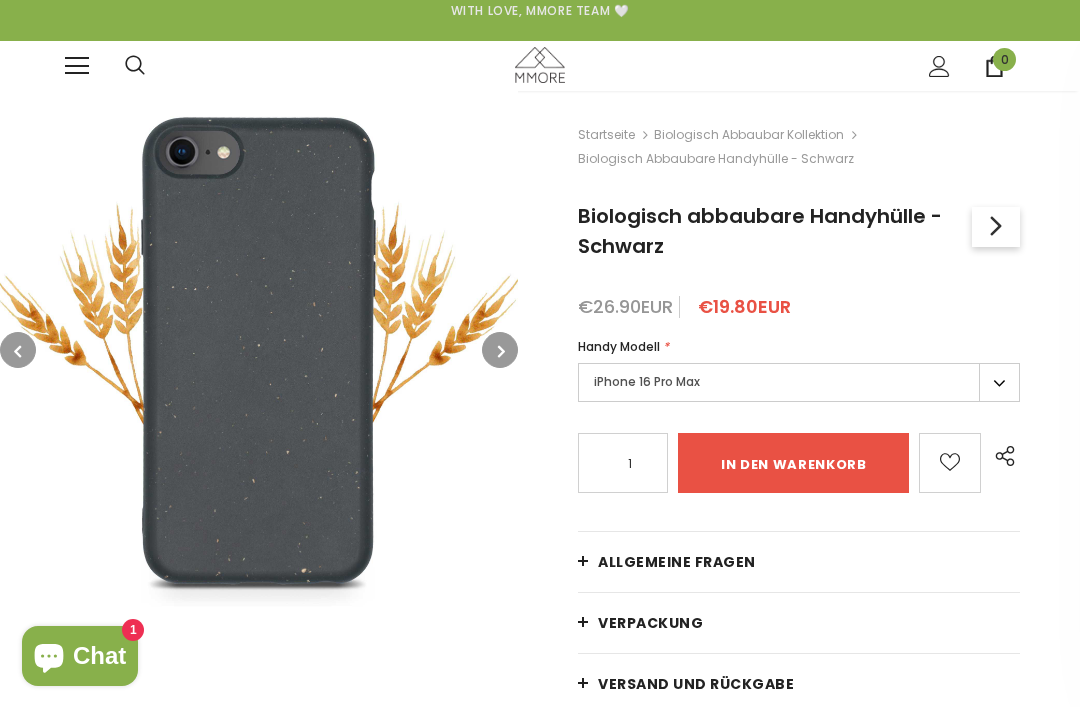 scroll, scrollTop: 144, scrollLeft: 0, axis: vertical 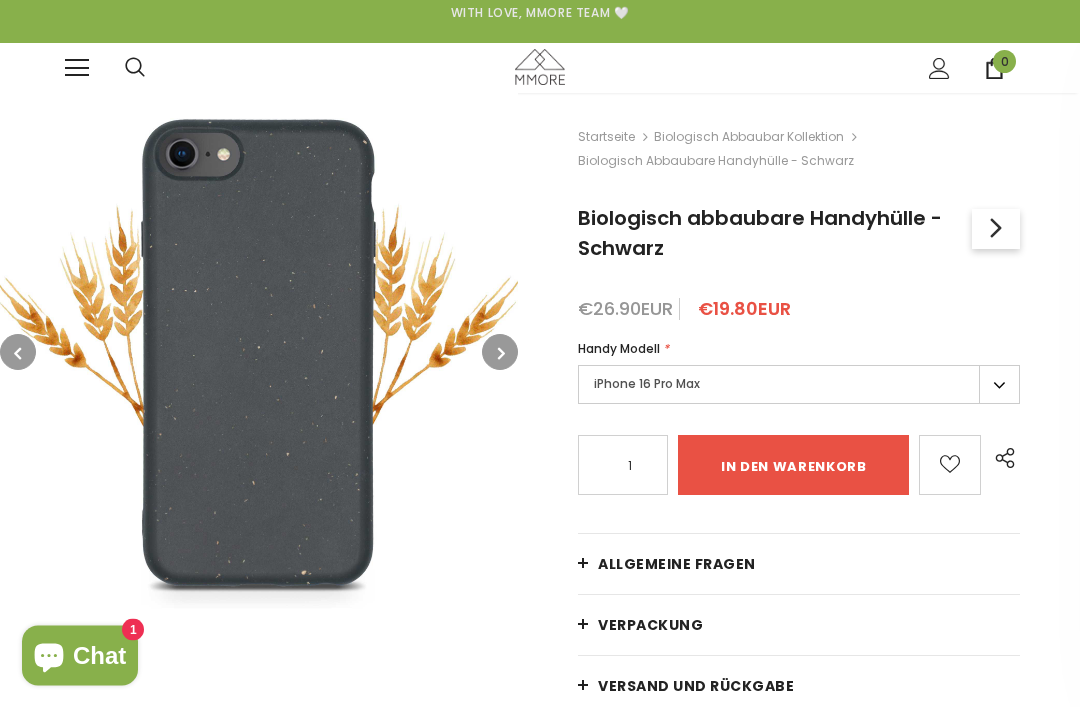 click on "iPhone 16 Pro Max" at bounding box center (799, 385) 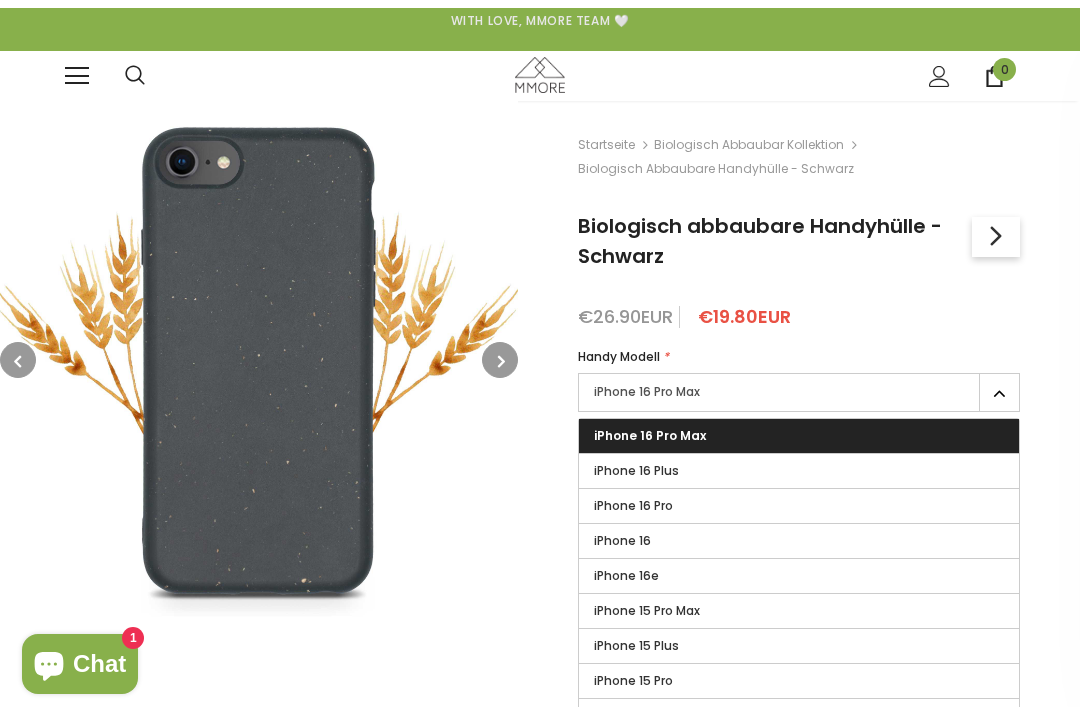 scroll, scrollTop: 136, scrollLeft: 0, axis: vertical 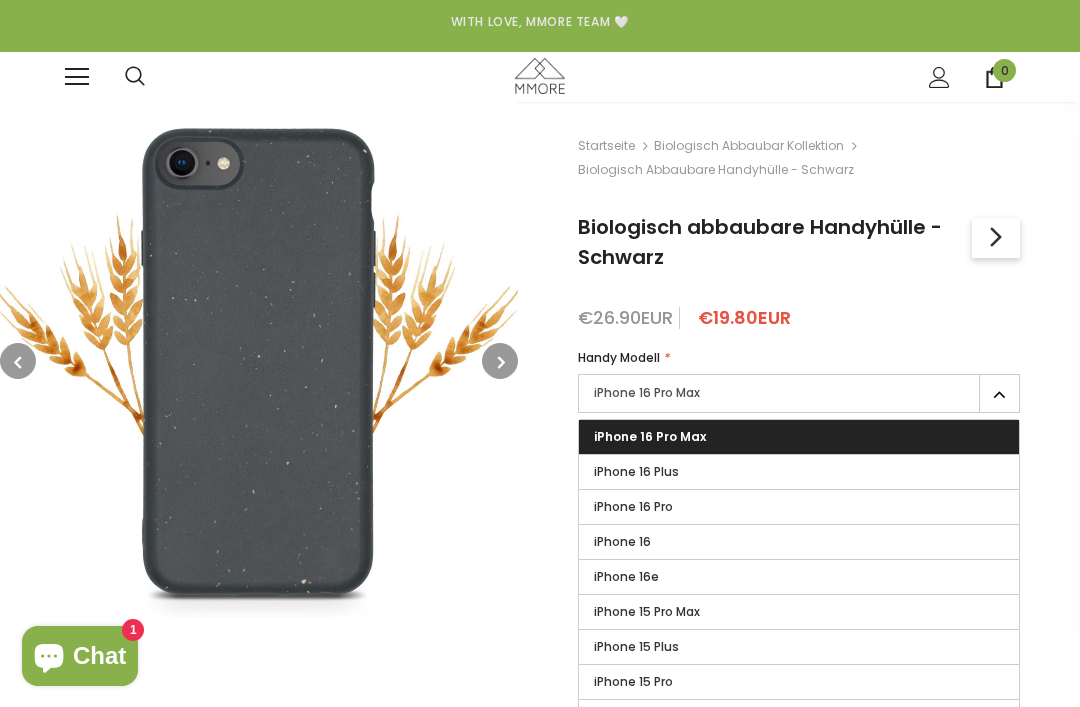 click on "Jemand hat kürzlich gekauft
[time] vor Minuten, von [location]" at bounding box center (540, 657) 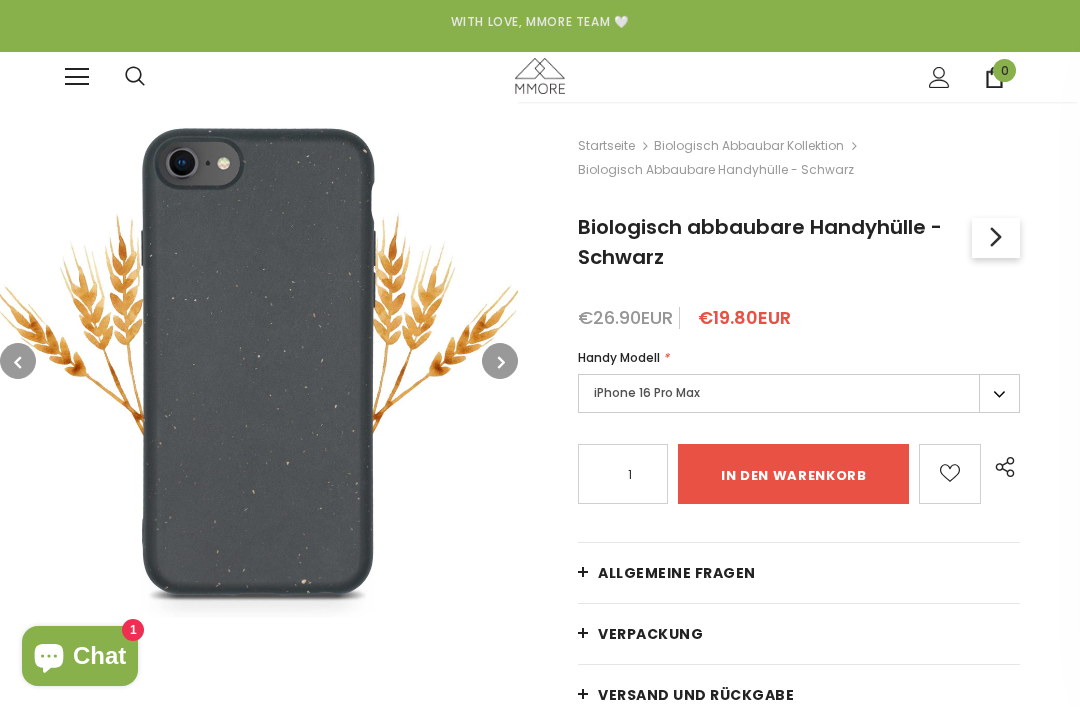 click on "iPhone 16 Pro Max" at bounding box center (799, 393) 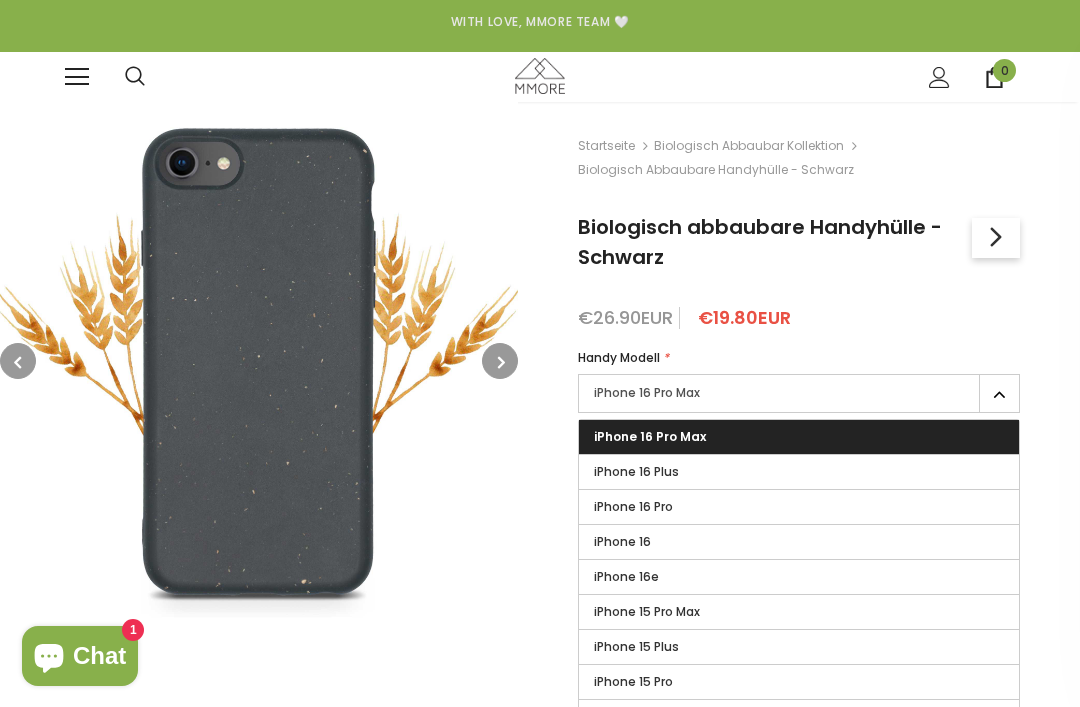 click on "Jemand hat kürzlich gekauft
[time] vor Minuten, von [location]" at bounding box center [540, 657] 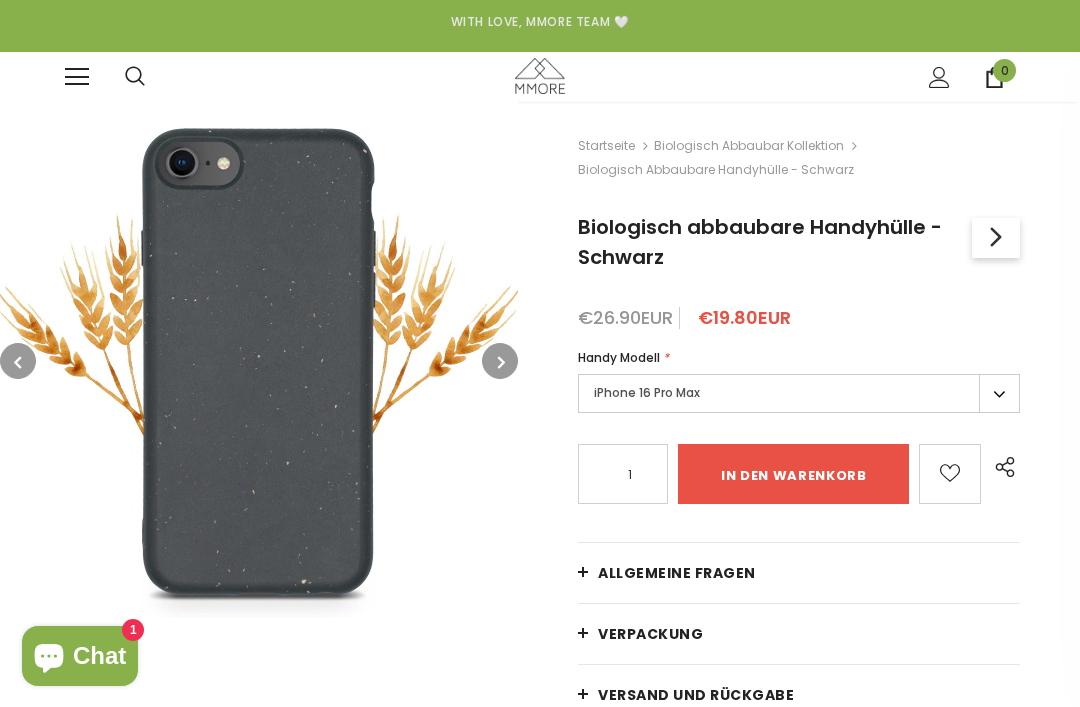 click on "iPhone 16 Pro Max" at bounding box center (799, 393) 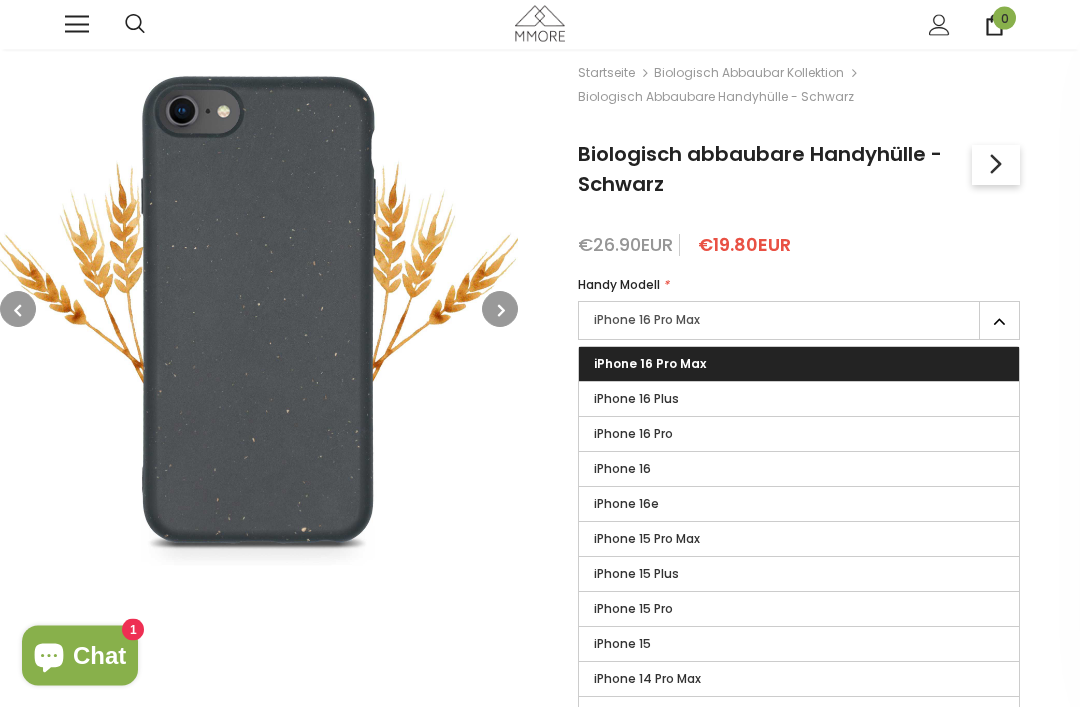 scroll, scrollTop: 209, scrollLeft: 0, axis: vertical 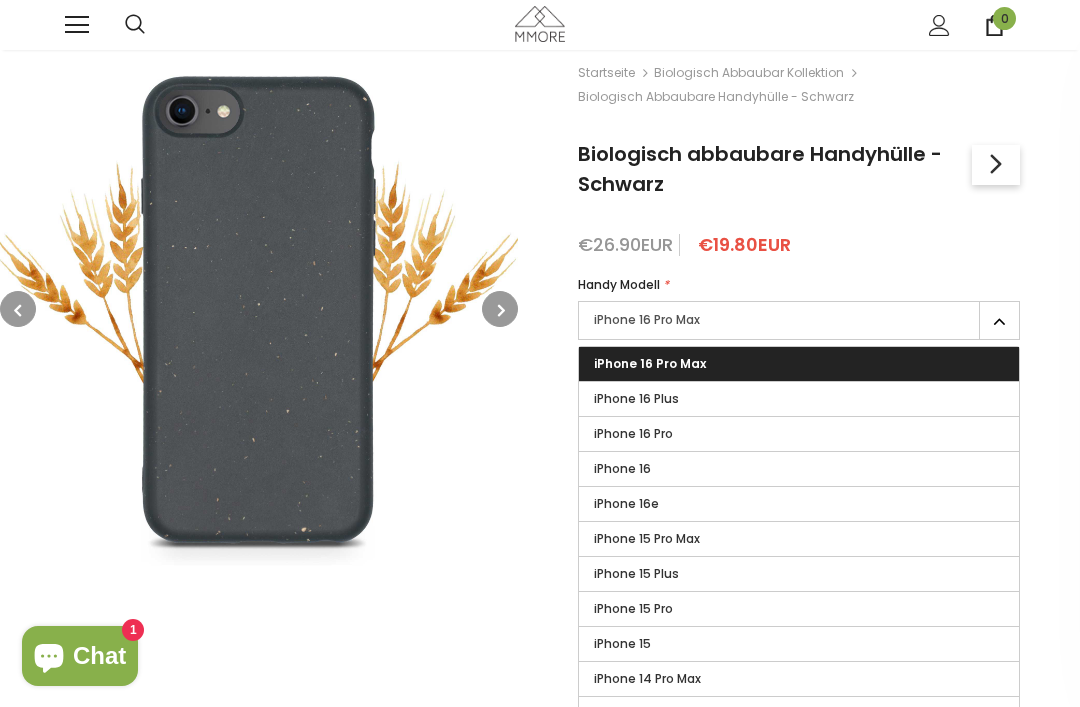 click on "iPhone 15" at bounding box center [799, 644] 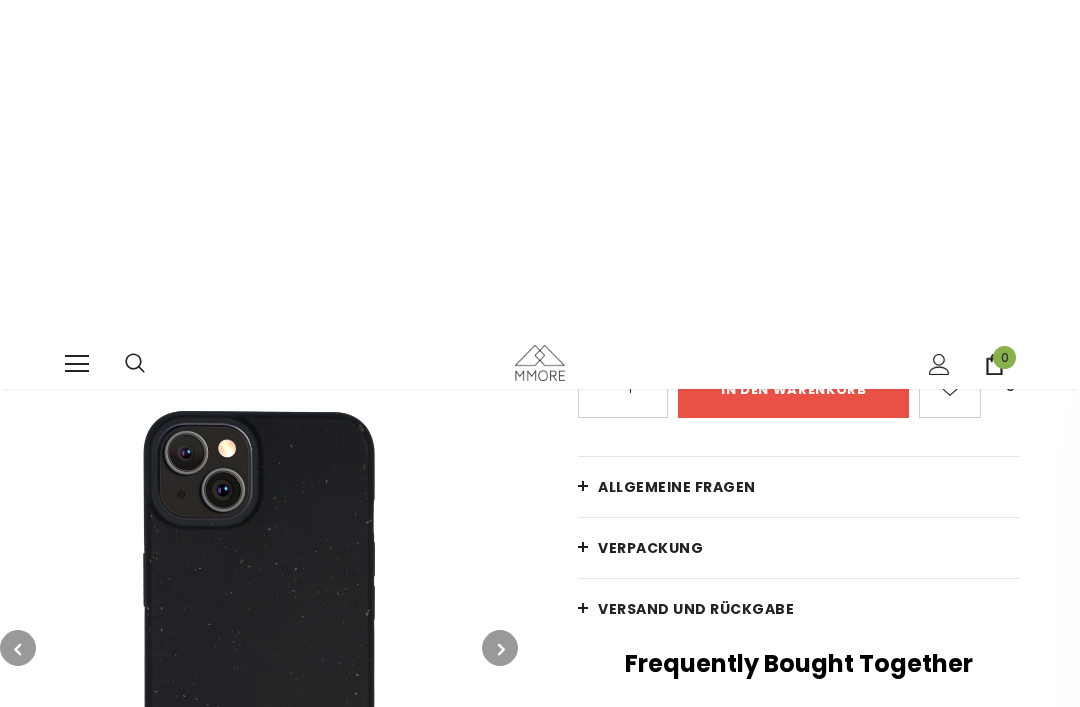 scroll, scrollTop: 0, scrollLeft: 0, axis: both 